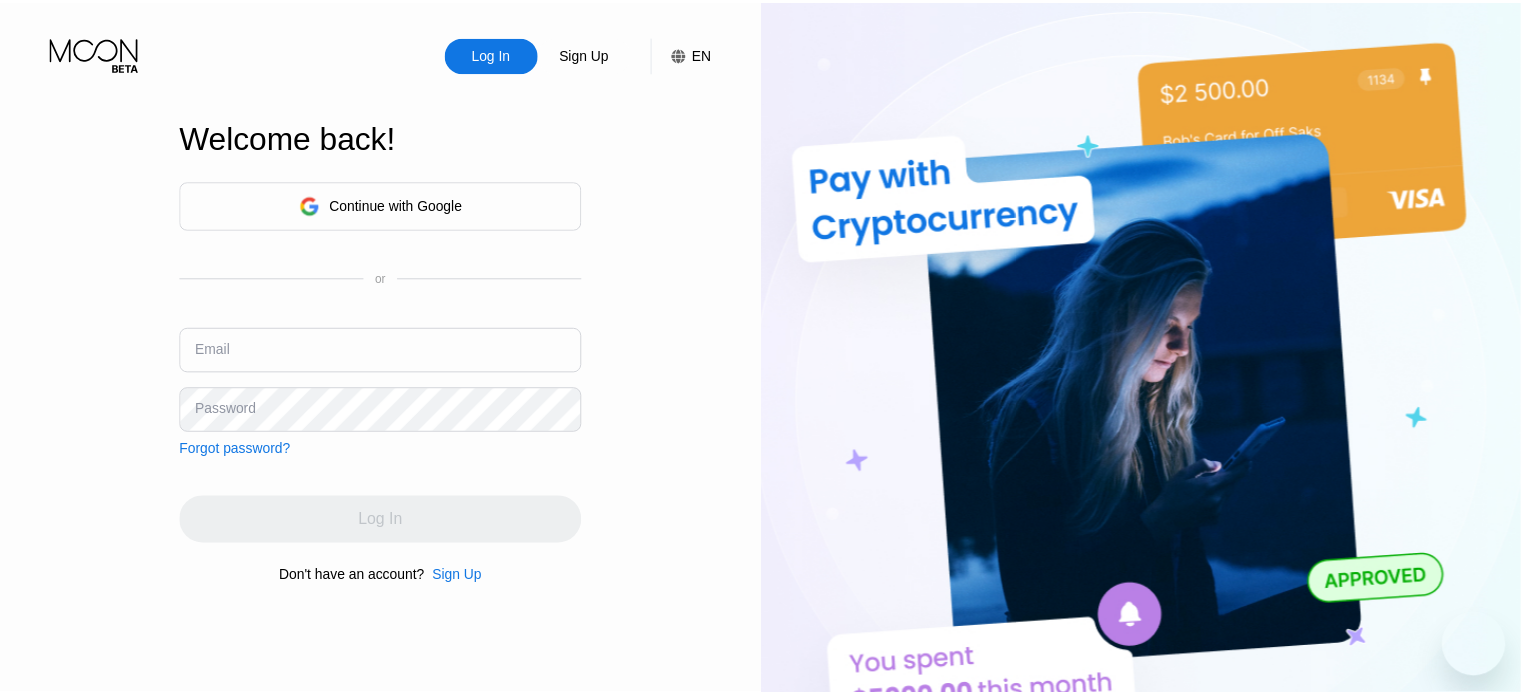scroll, scrollTop: 0, scrollLeft: 0, axis: both 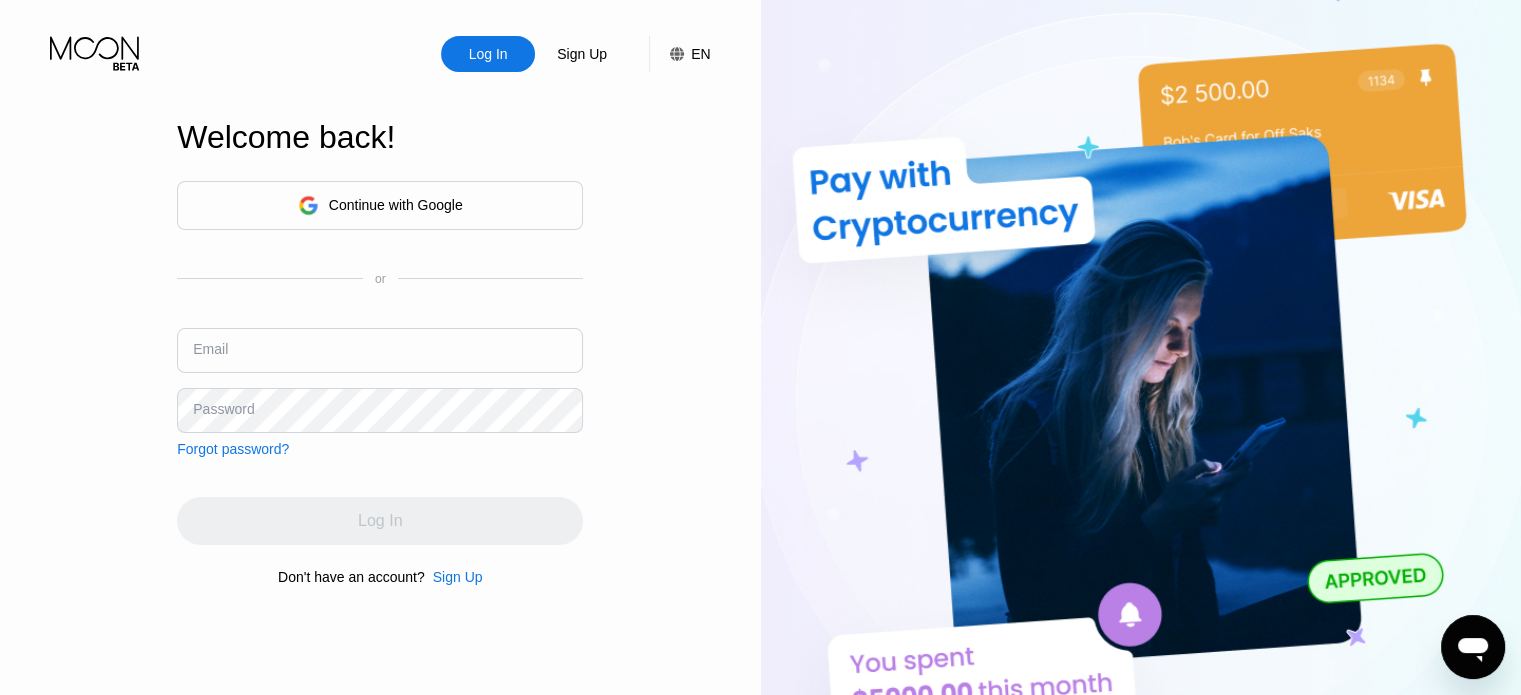 click at bounding box center [380, 350] 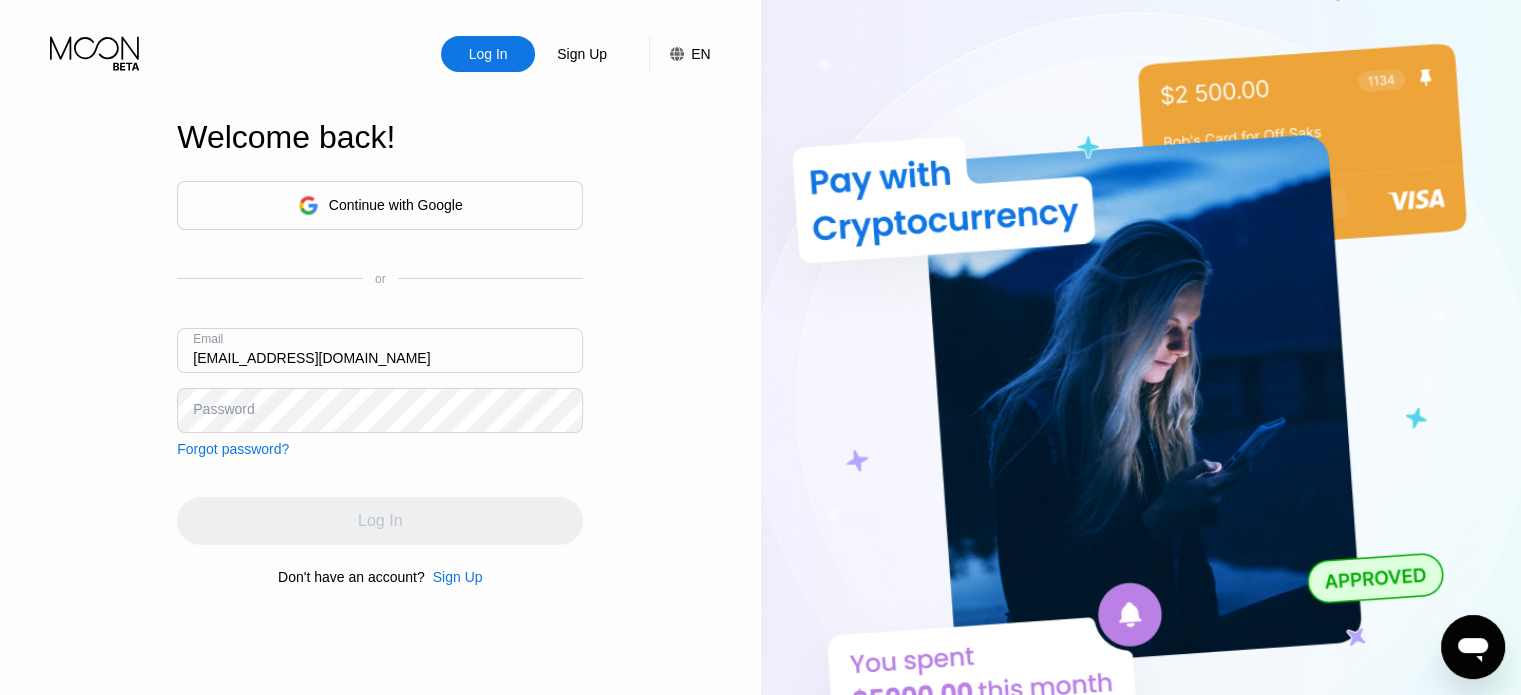 type on "[EMAIL_ADDRESS][DOMAIN_NAME]" 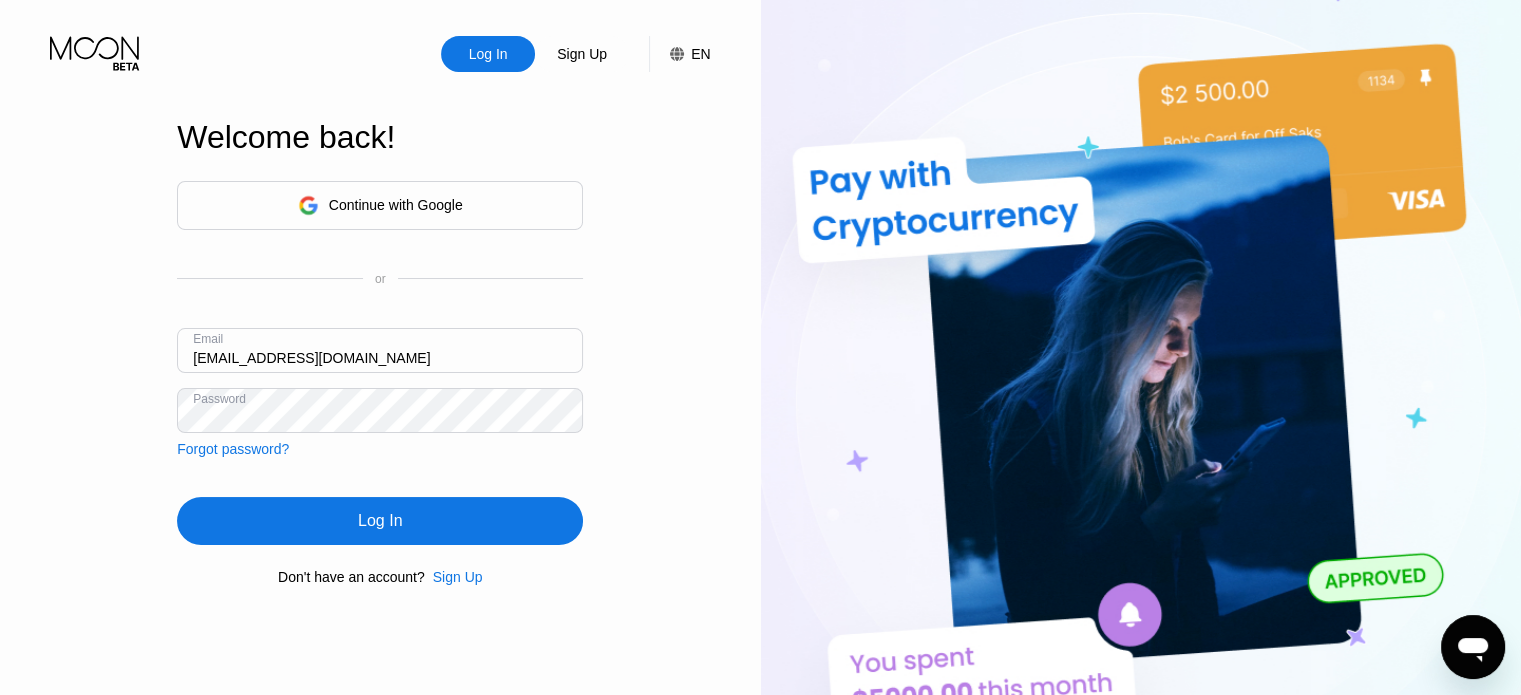 click on "Log In" at bounding box center [380, 521] 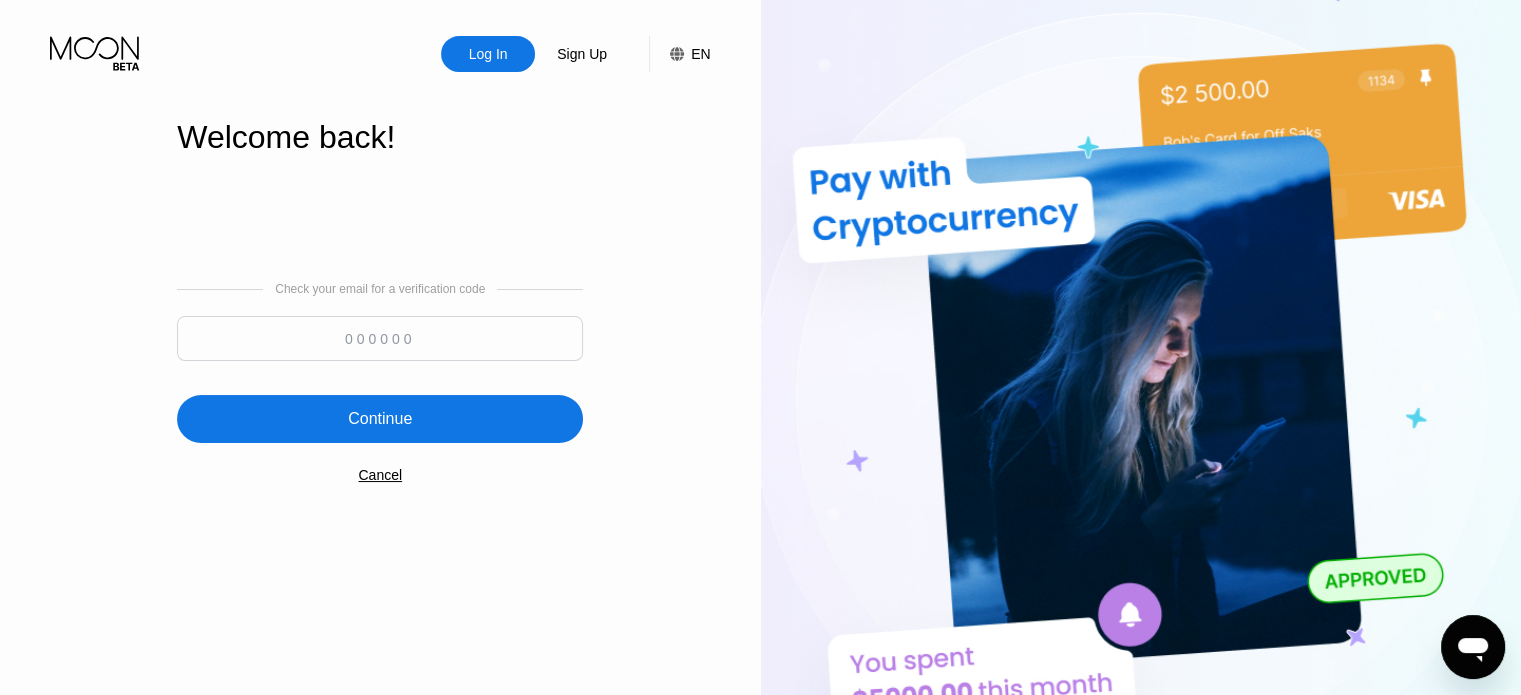 click at bounding box center [380, 338] 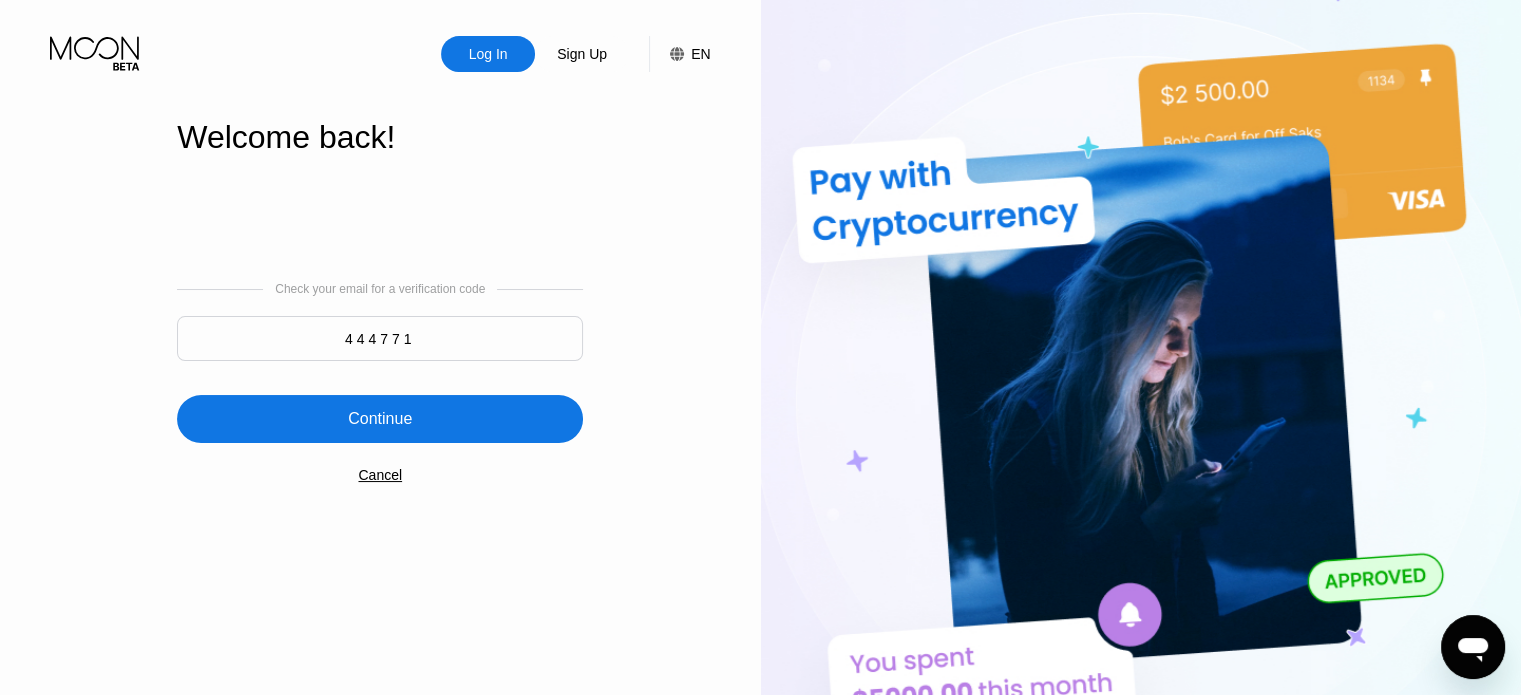 type on "444771" 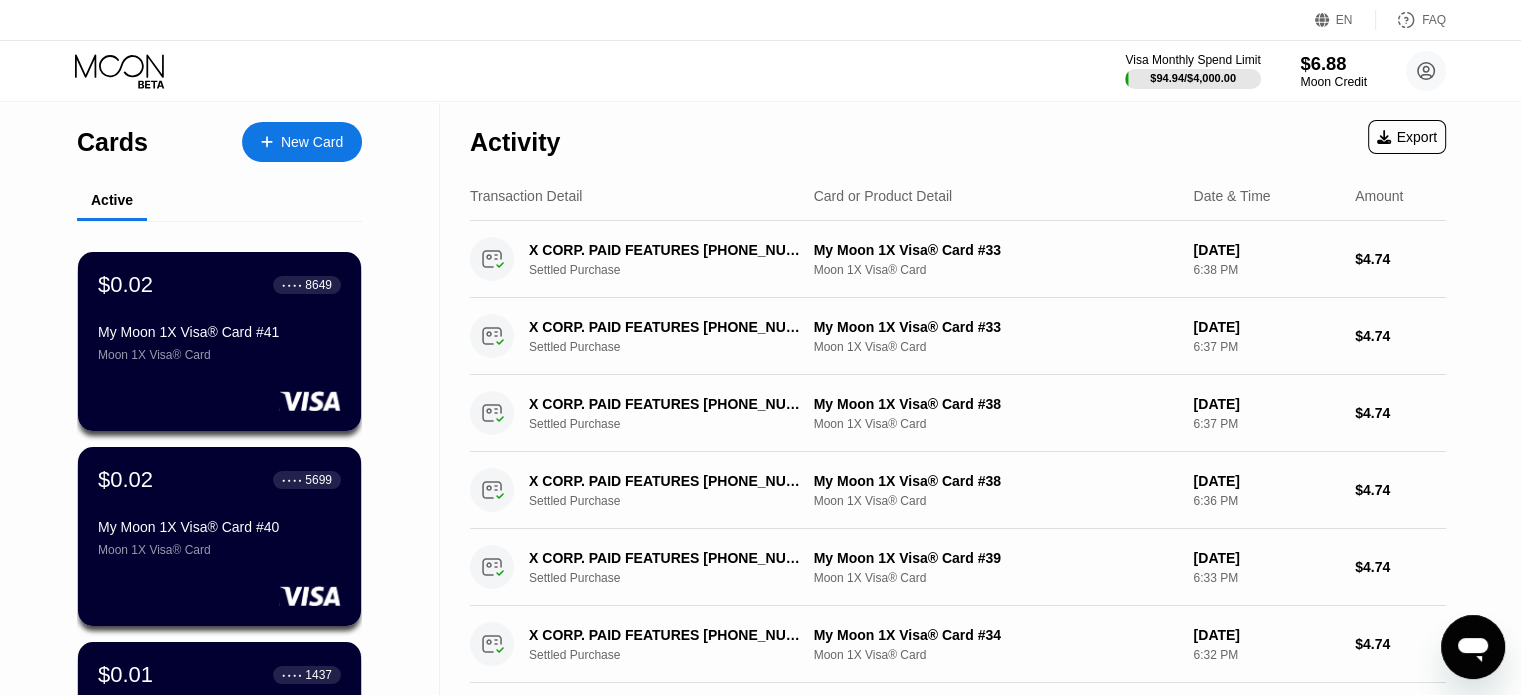 click on "Moon Credit" at bounding box center (1333, 82) 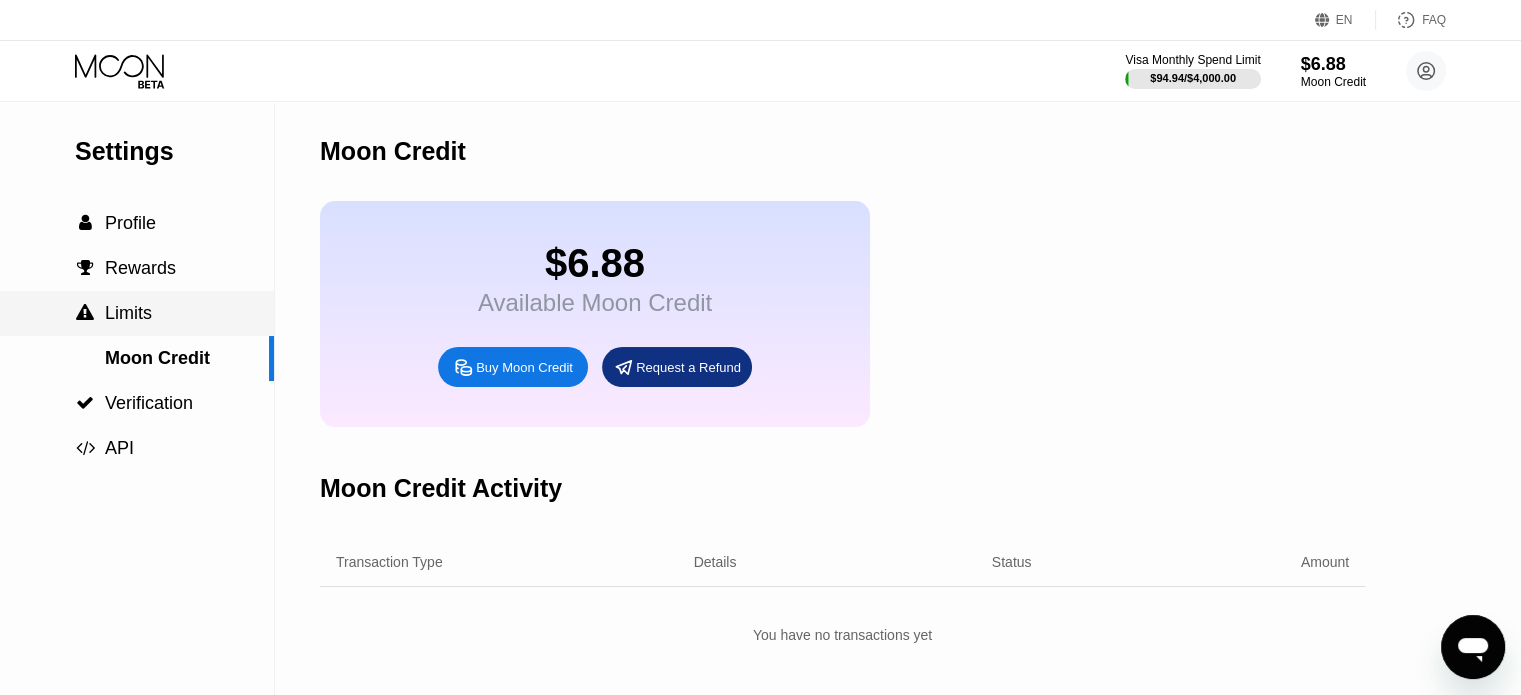click on " Limits" at bounding box center (137, 313) 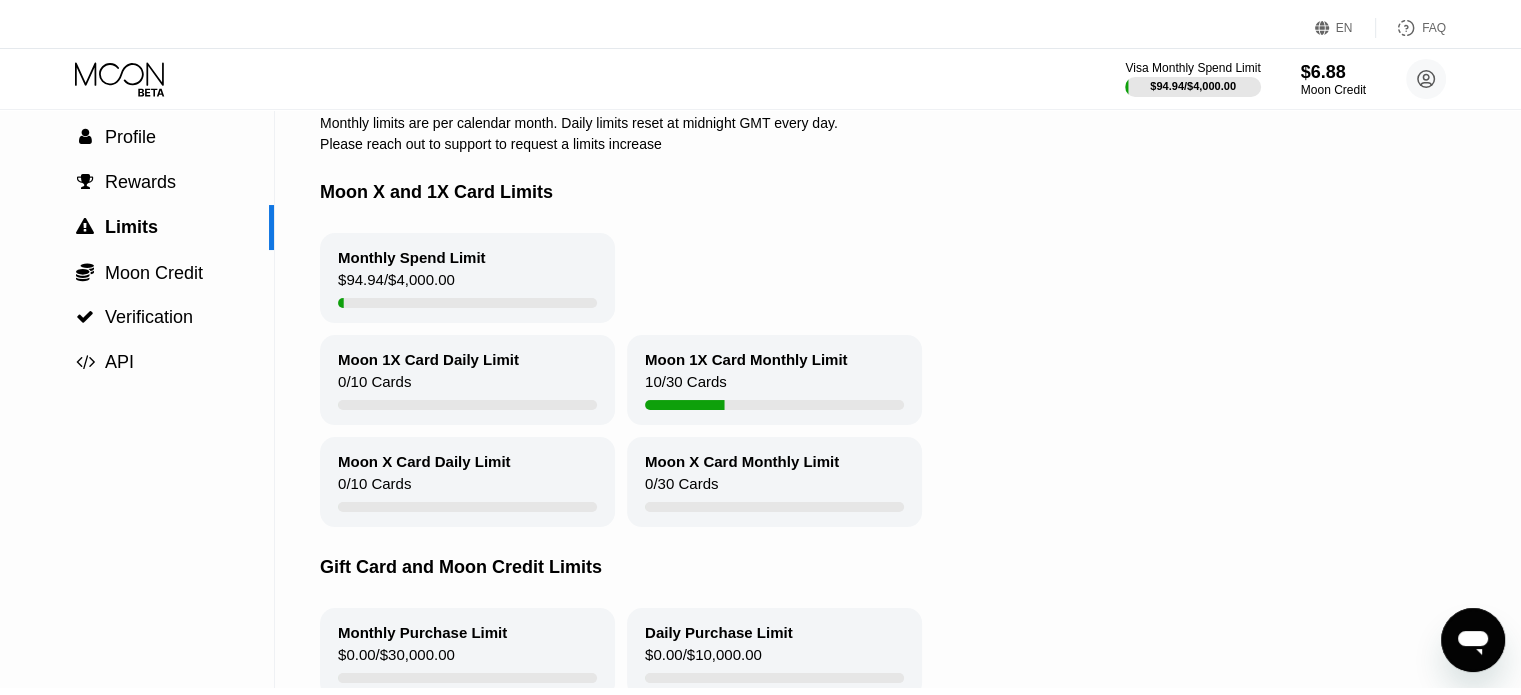 scroll, scrollTop: 0, scrollLeft: 0, axis: both 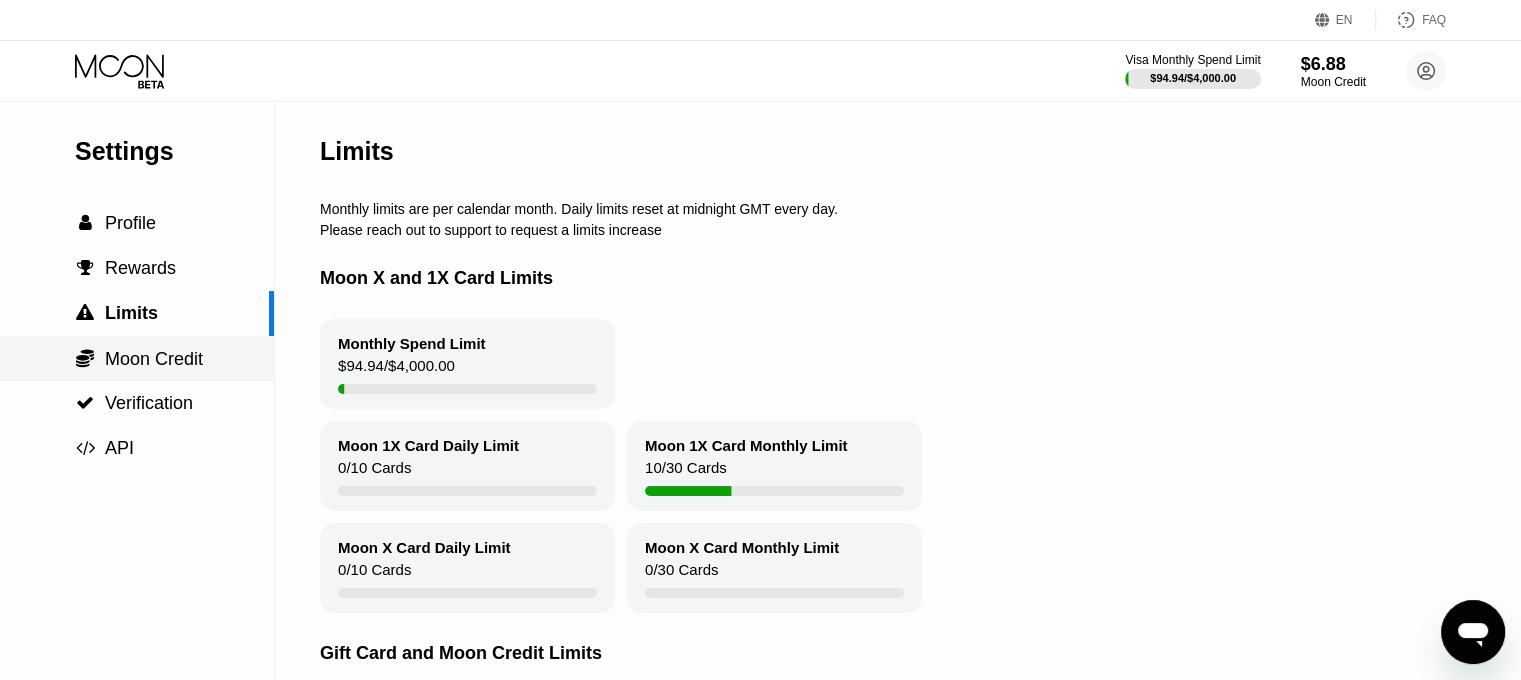 click on "Moon Credit" at bounding box center (154, 359) 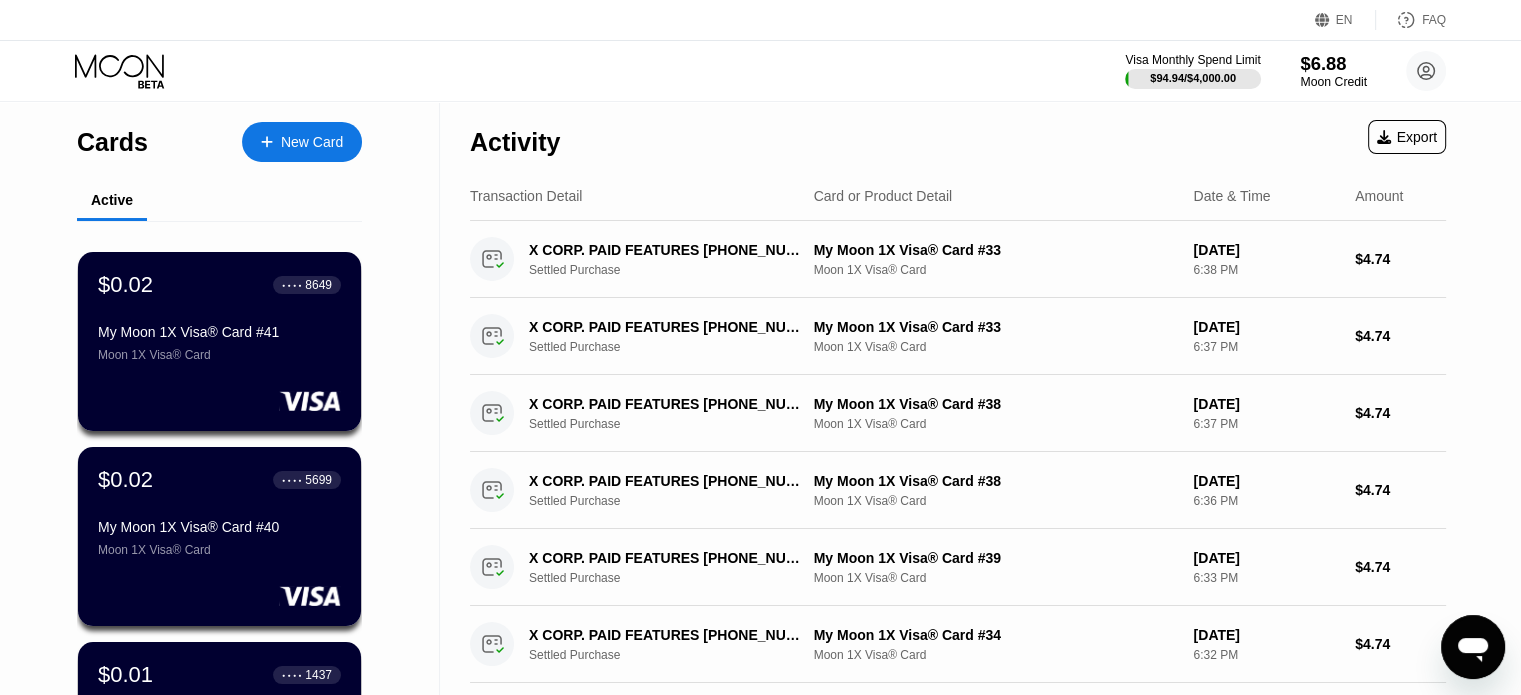 click on "$6.88" at bounding box center [1333, 63] 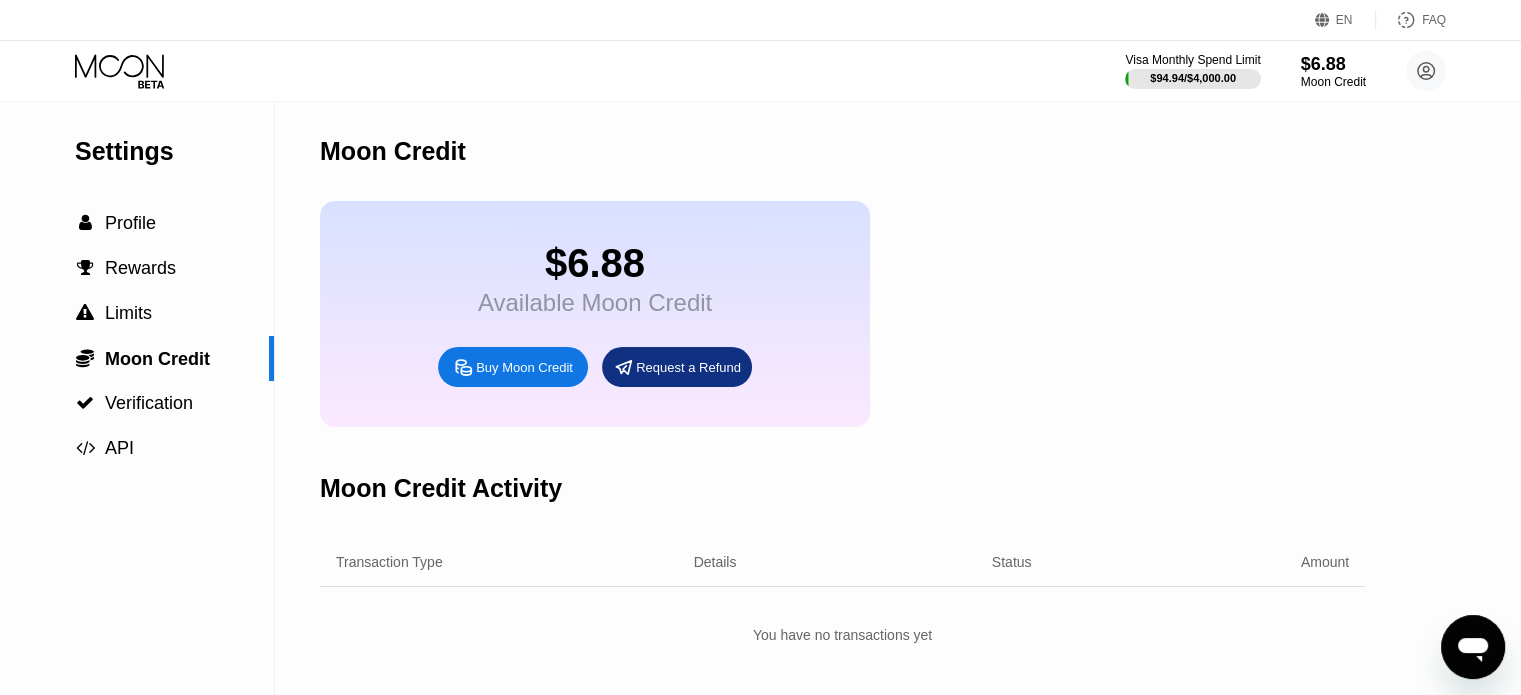click on "Buy Moon Credit" at bounding box center (524, 367) 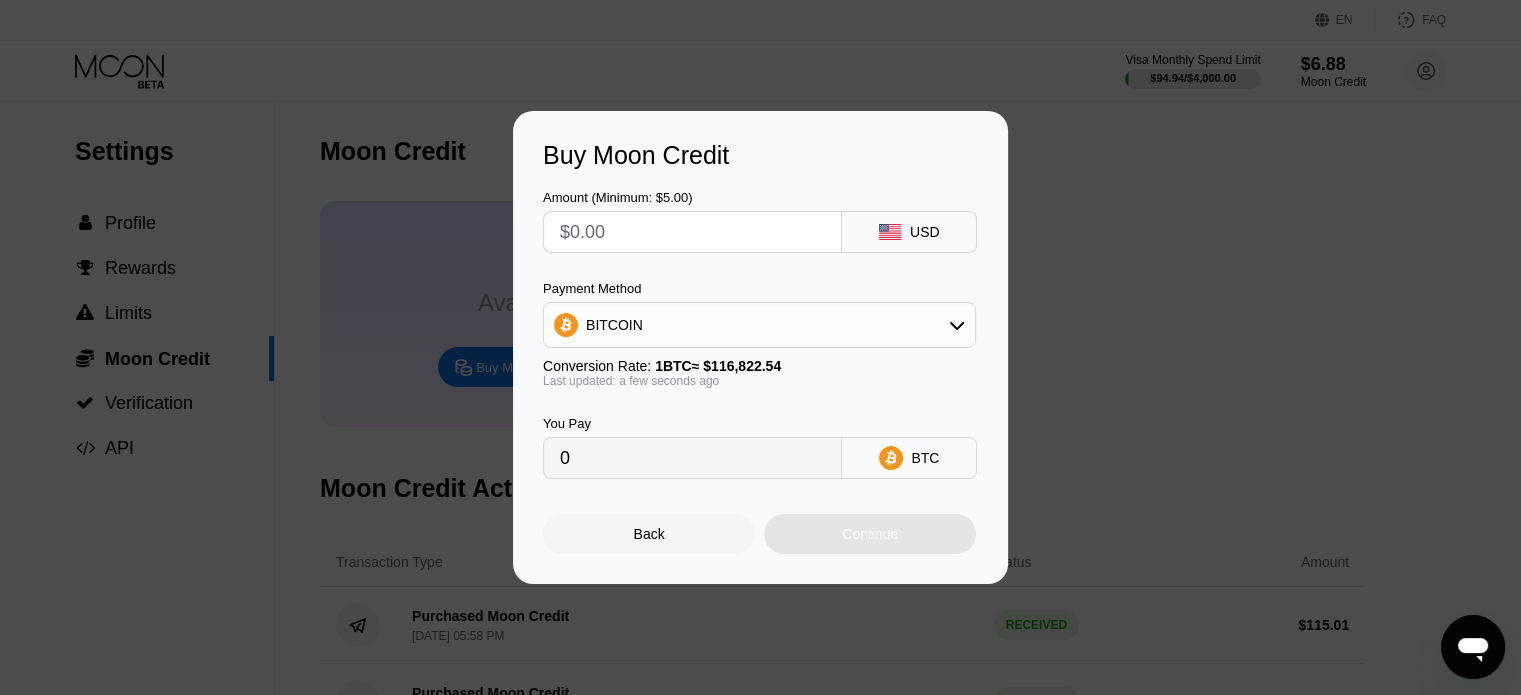 click at bounding box center (692, 232) 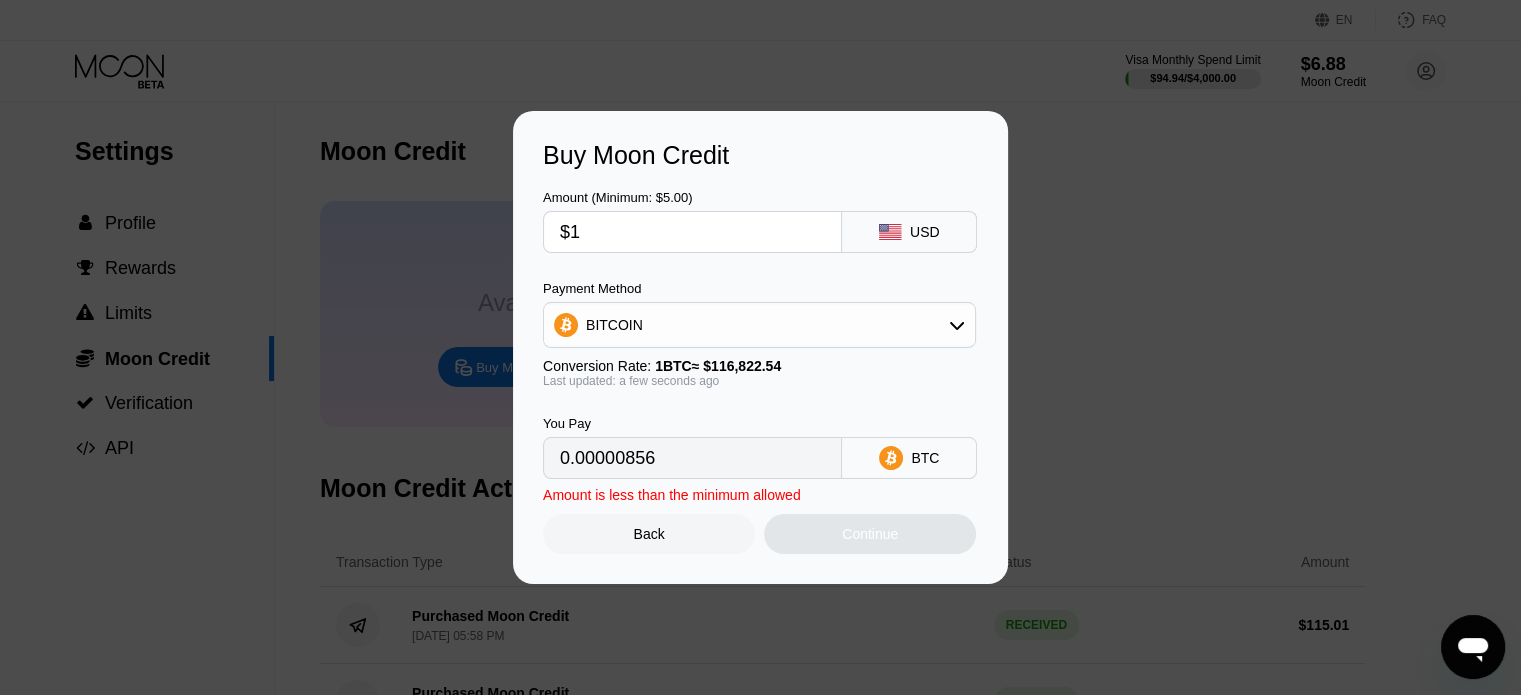 type on "0.00000856" 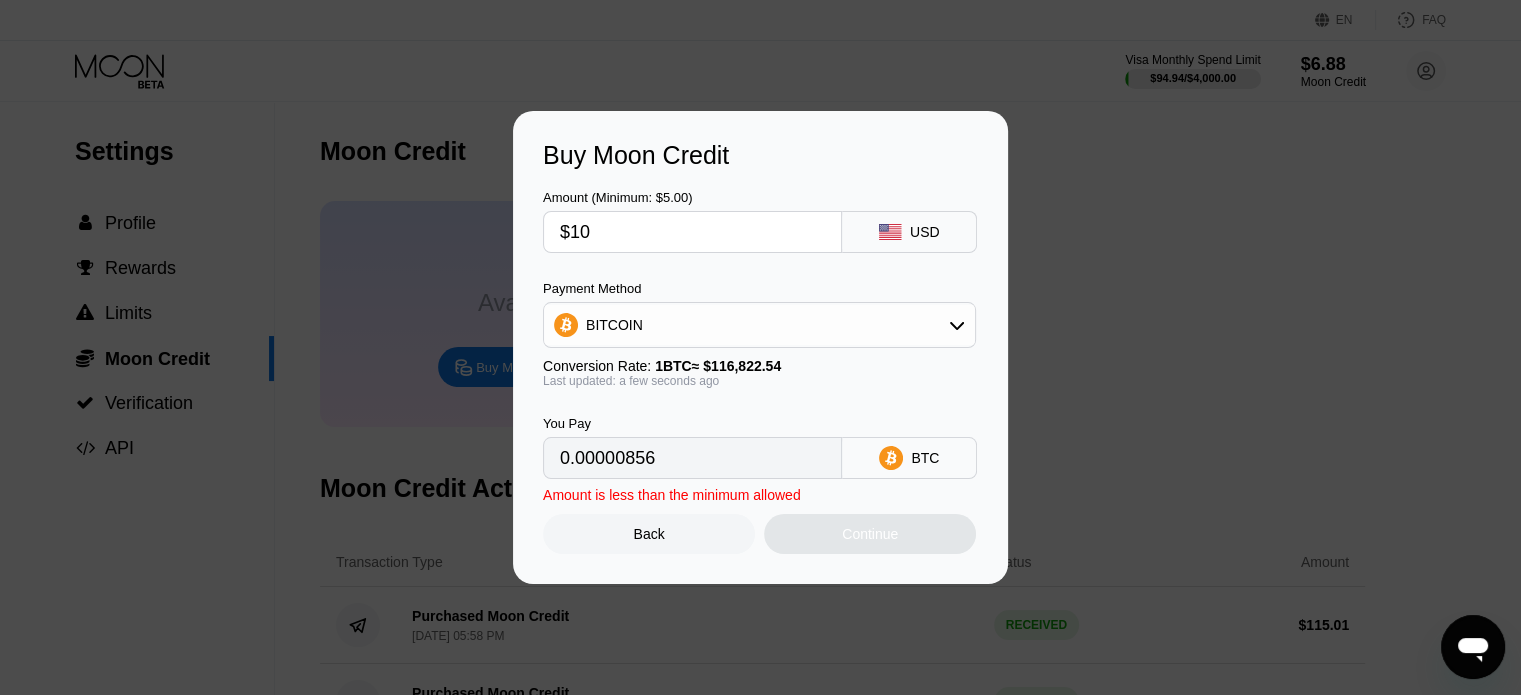 type on "0.00008560" 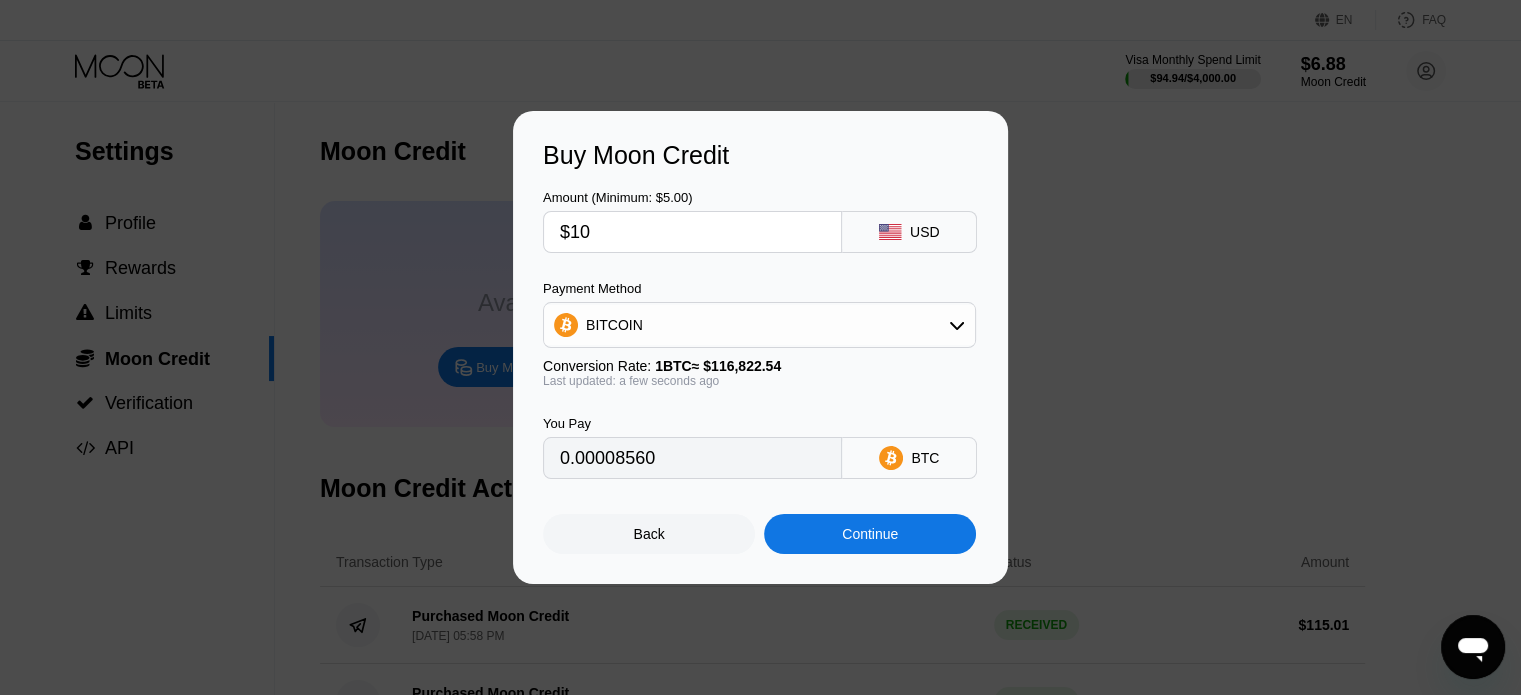 type on "$100" 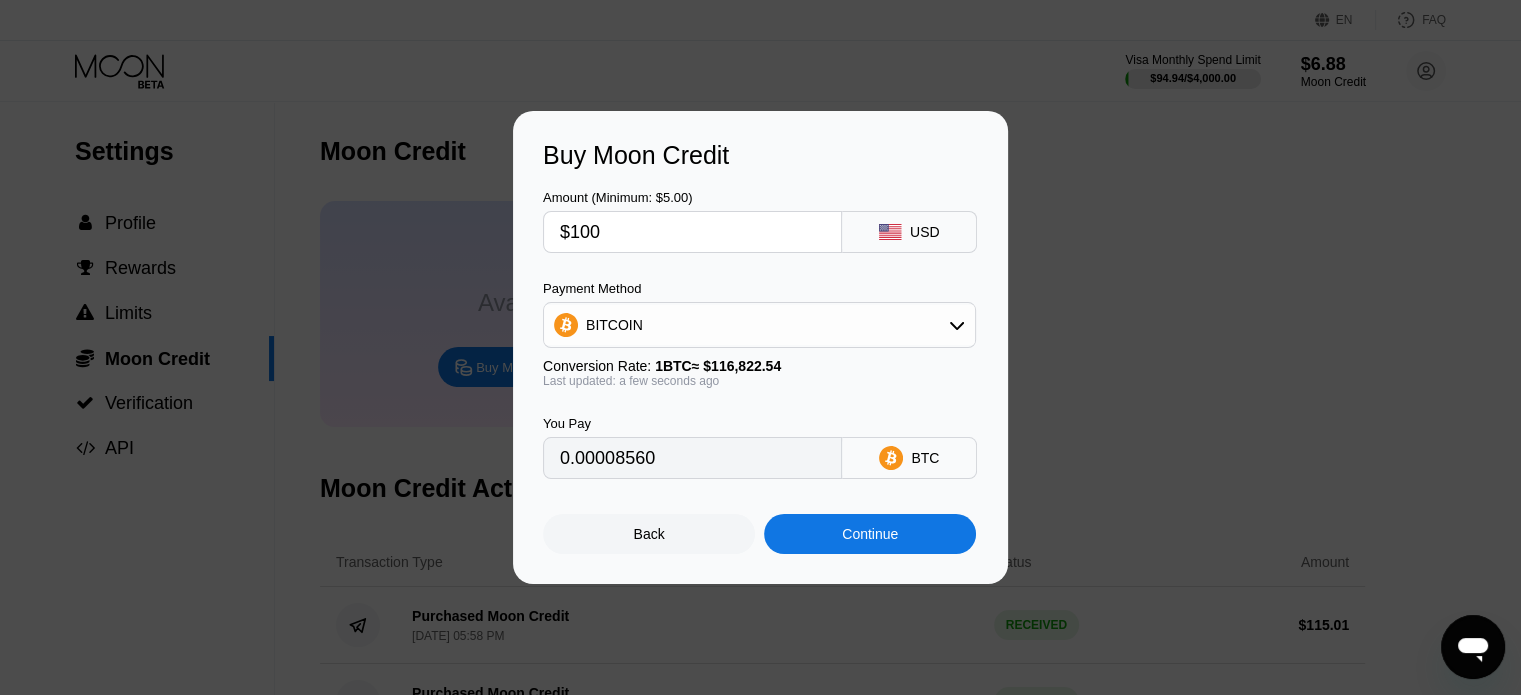 type on "0.00085600" 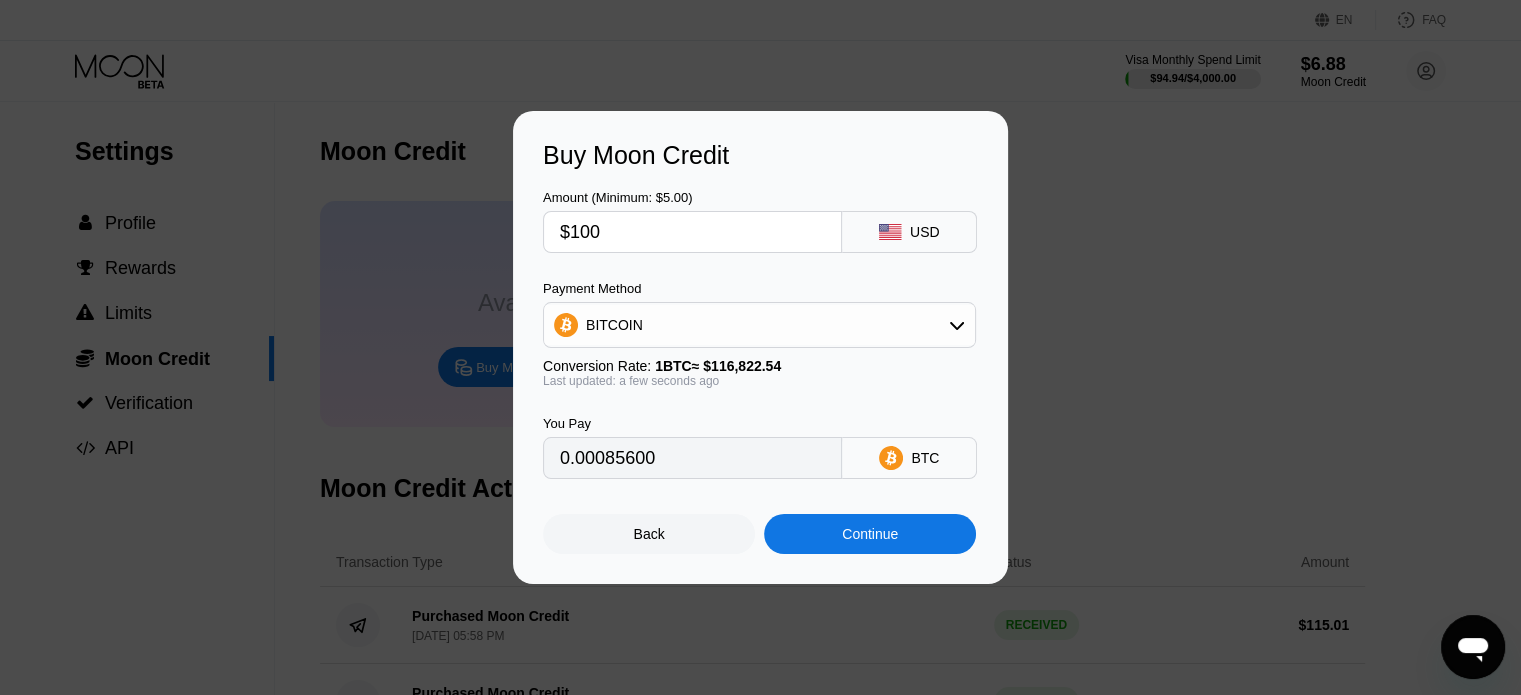 type on "$100" 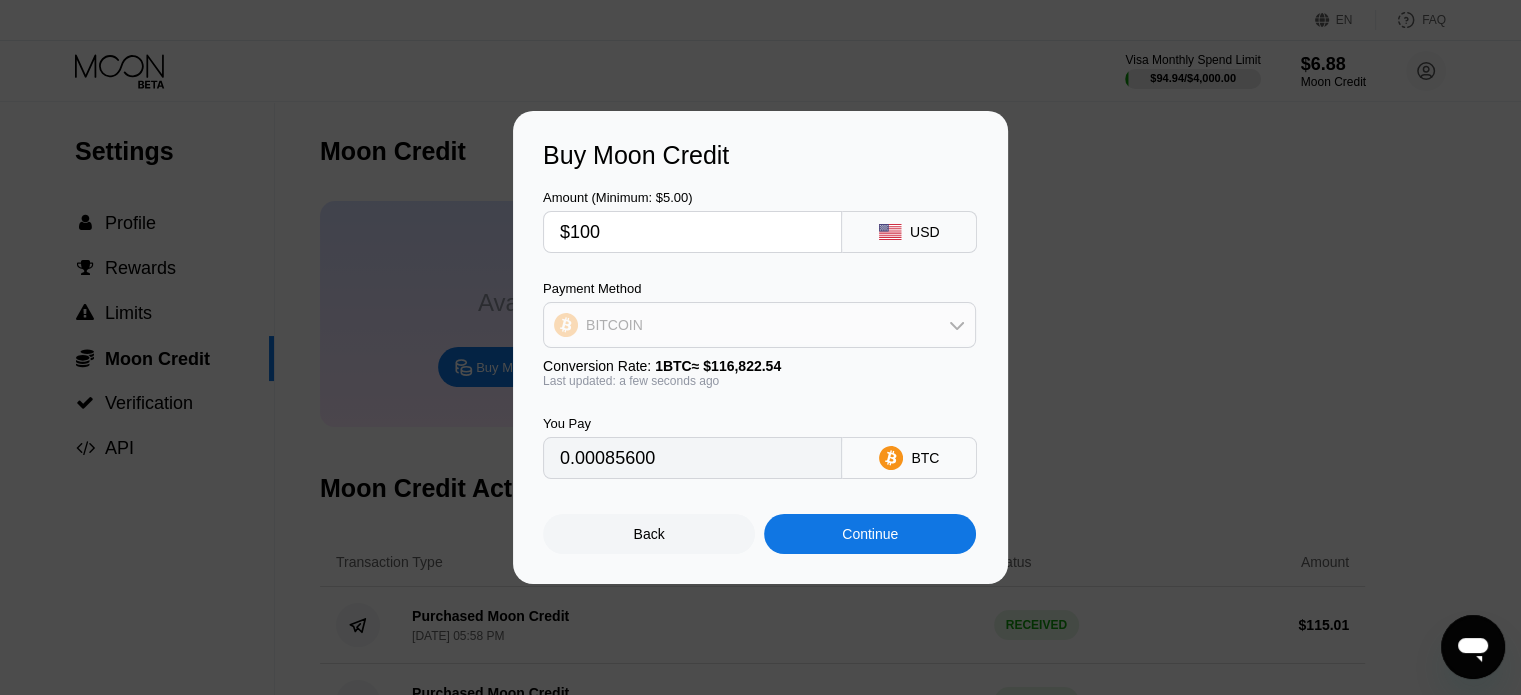 click on "BITCOIN" at bounding box center [759, 325] 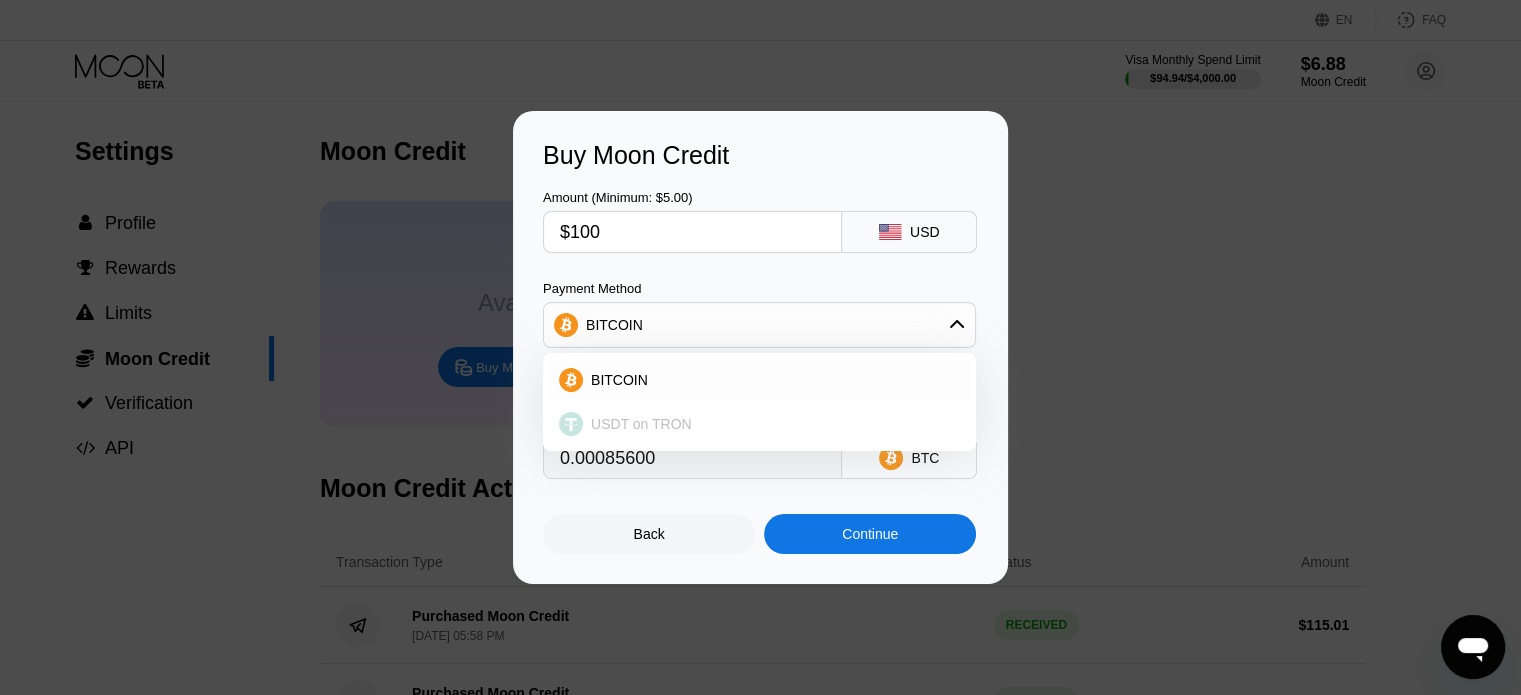 click on "USDT on TRON" at bounding box center [641, 424] 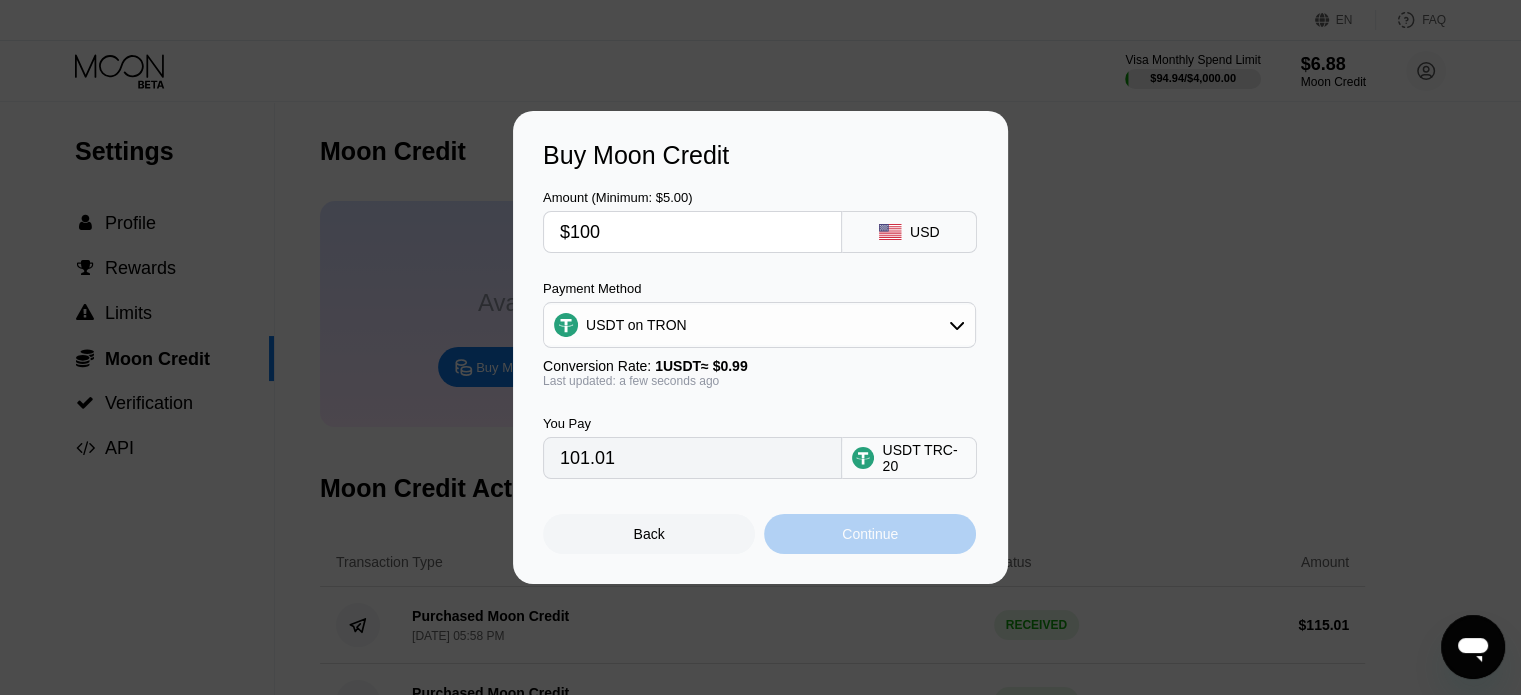 click on "Continue" at bounding box center [870, 534] 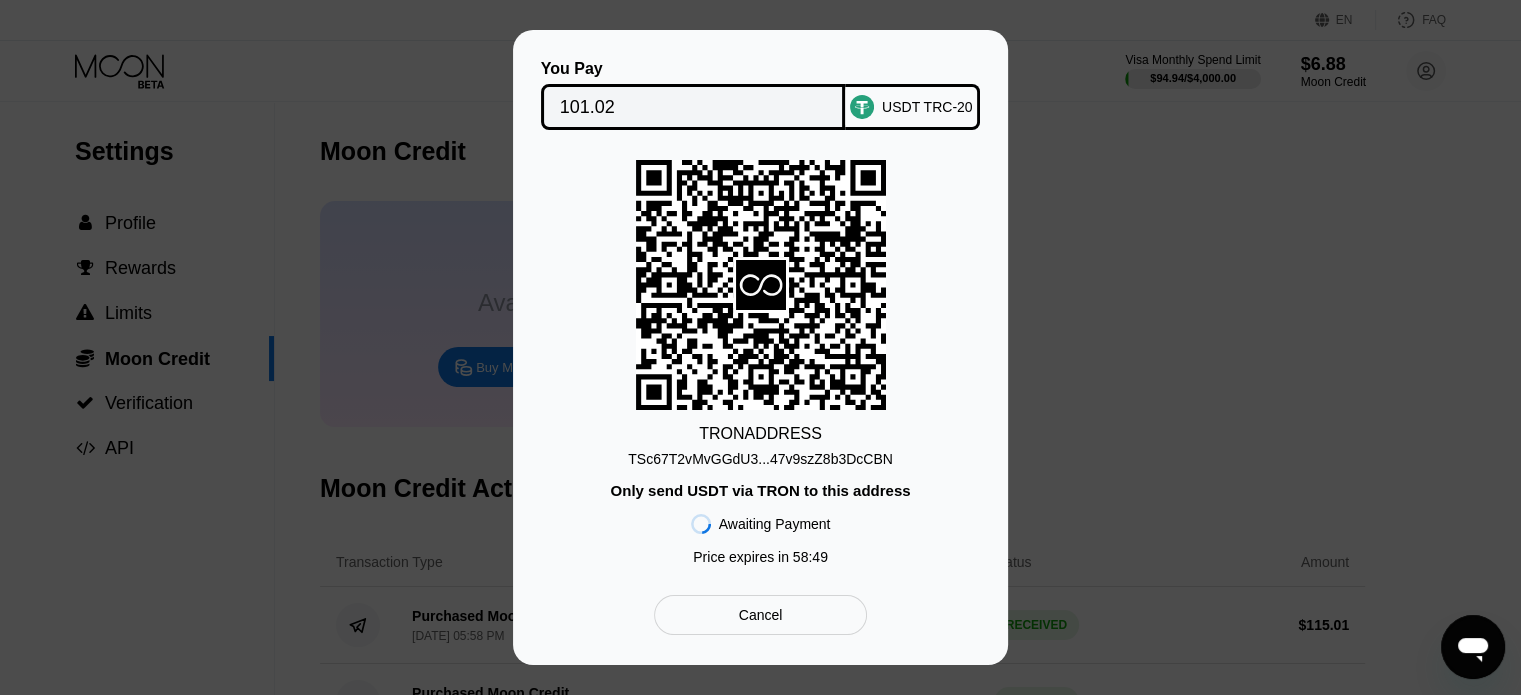 drag, startPoint x: 710, startPoint y: 466, endPoint x: 695, endPoint y: 463, distance: 15.297058 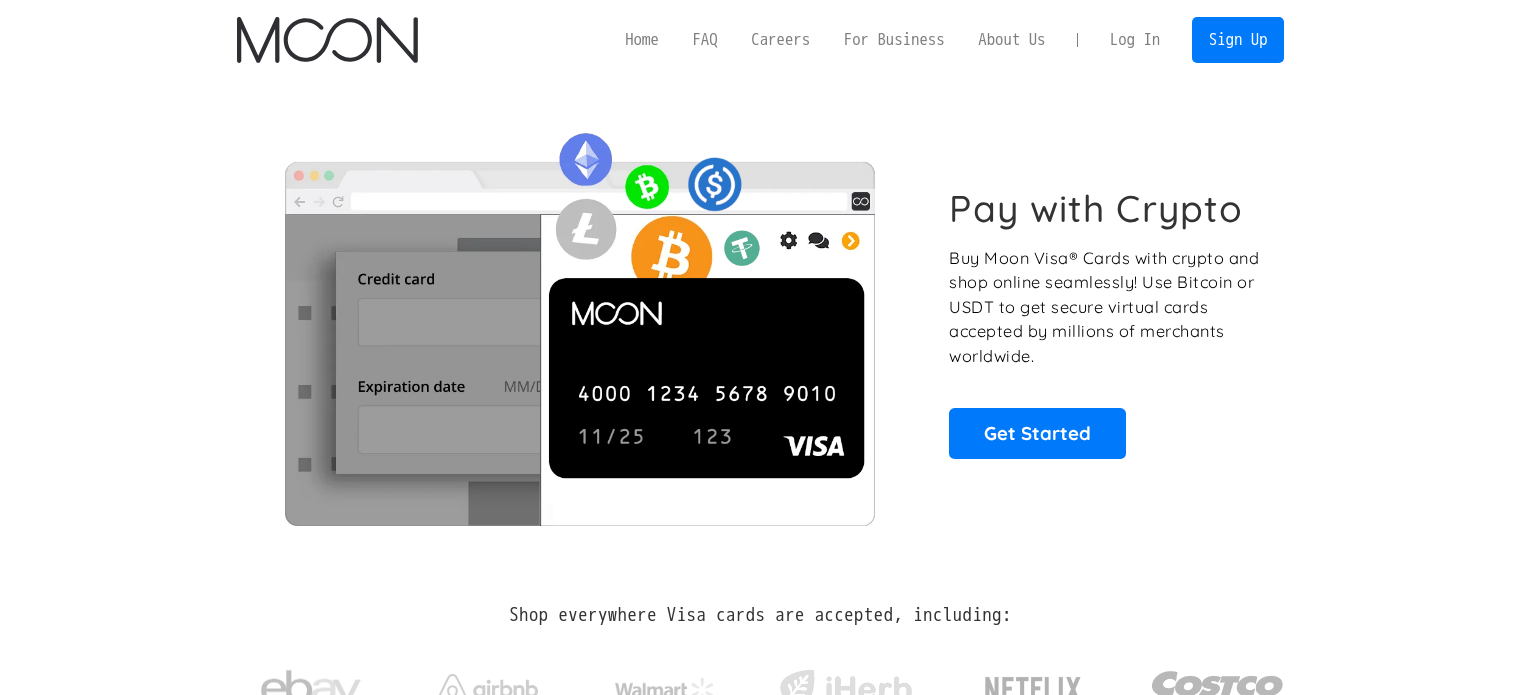 scroll, scrollTop: 0, scrollLeft: 0, axis: both 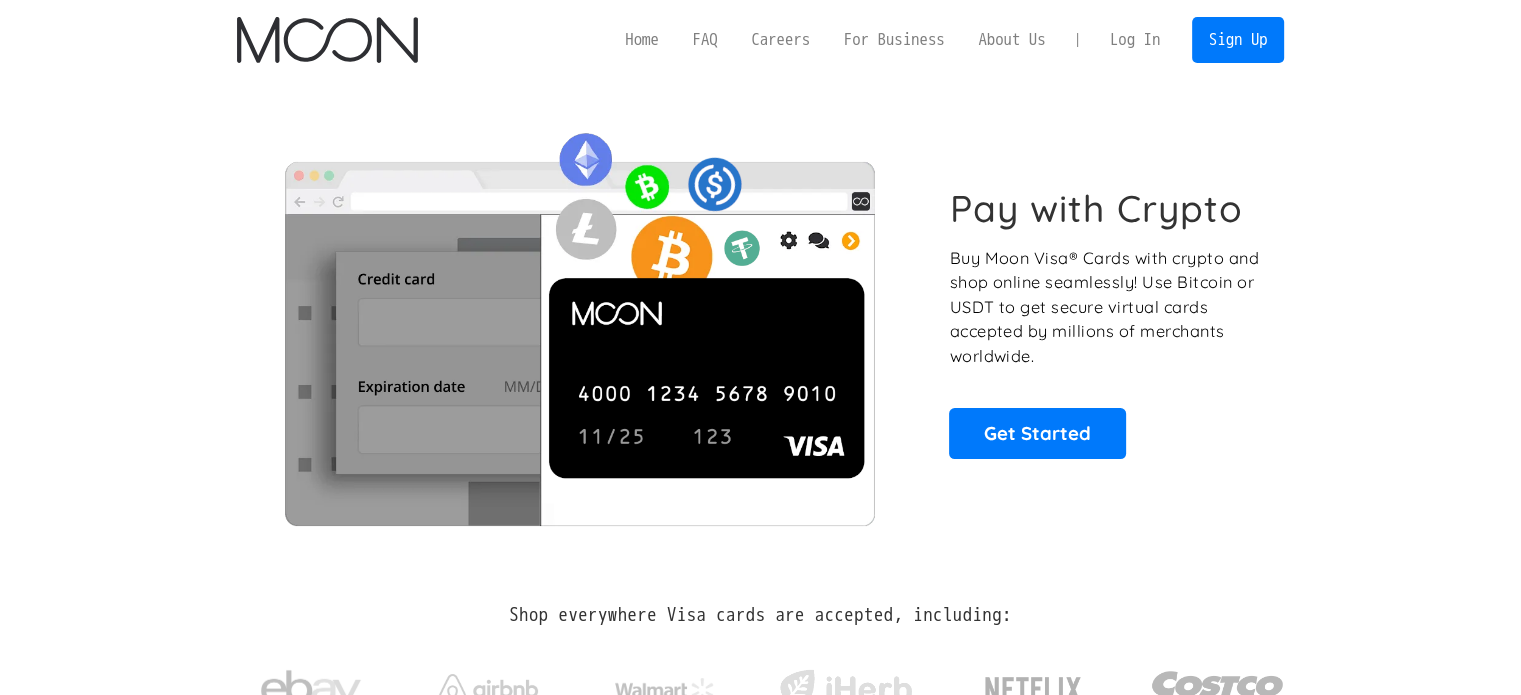 click on "Log In" at bounding box center [1135, 40] 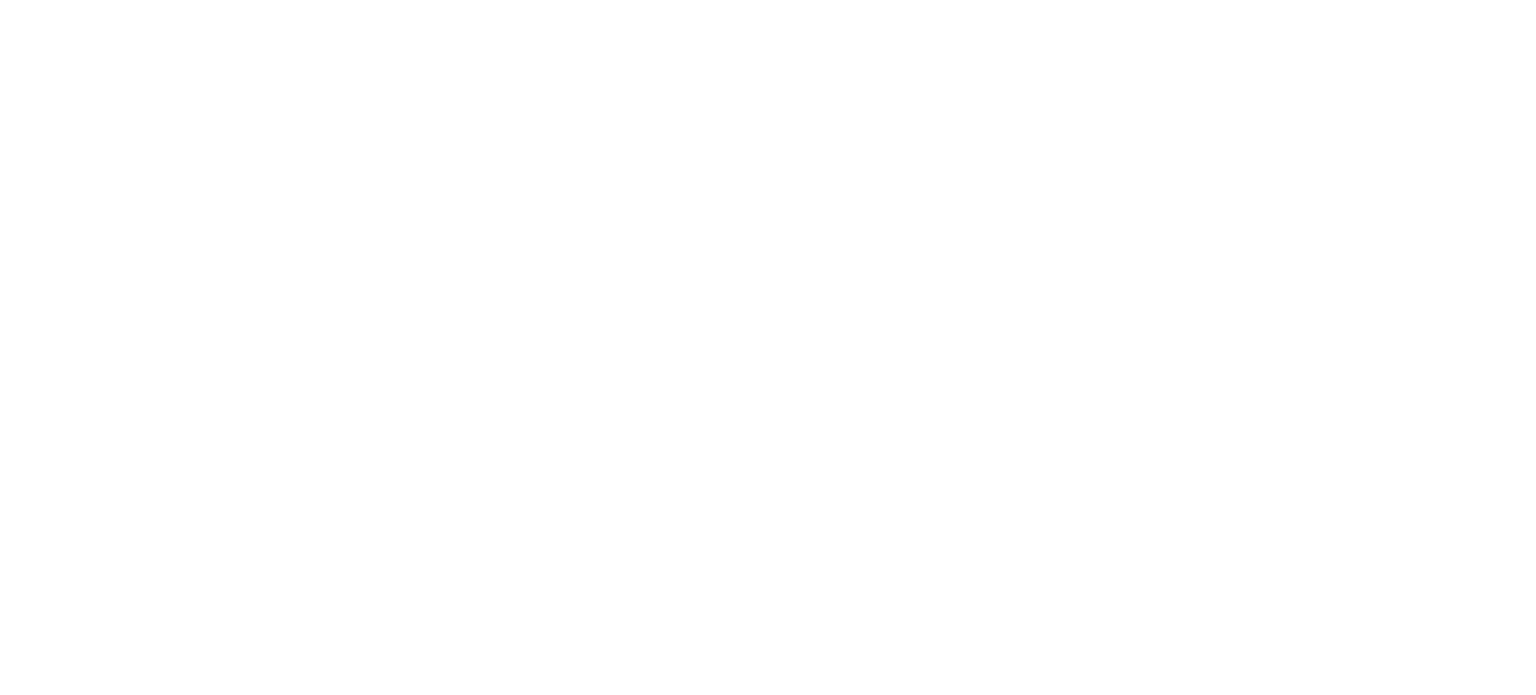 scroll, scrollTop: 0, scrollLeft: 0, axis: both 